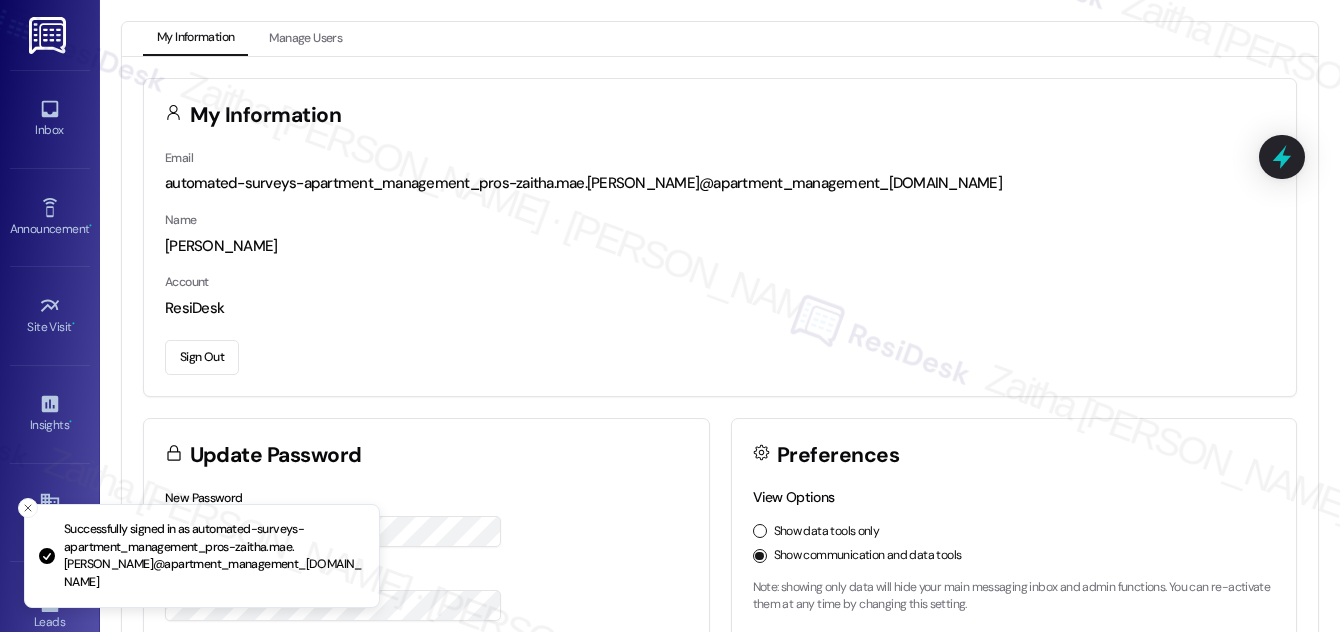 scroll, scrollTop: 0, scrollLeft: 0, axis: both 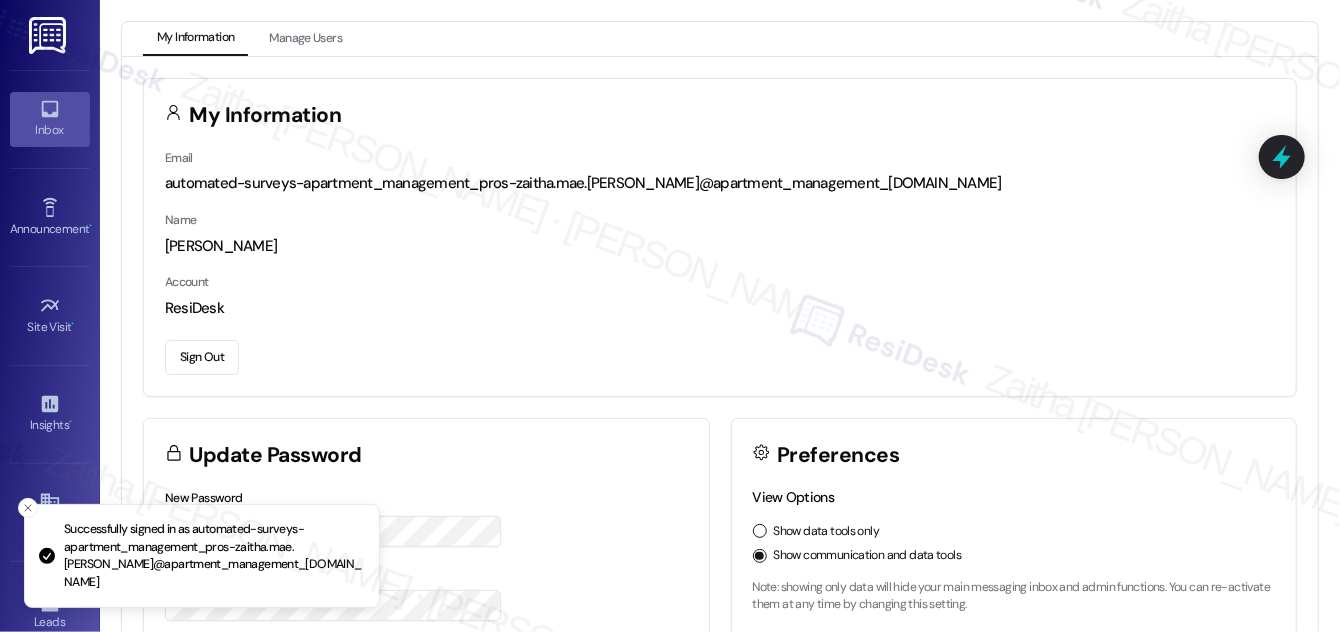 click on "Inbox" at bounding box center [50, 130] 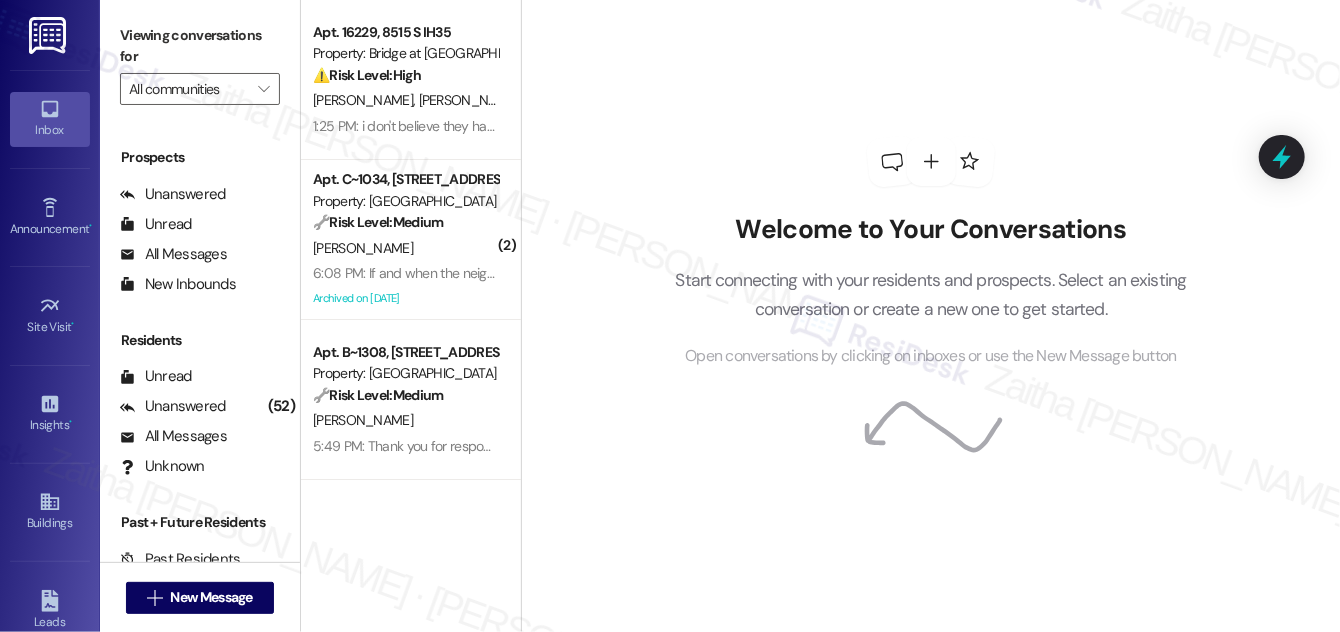 scroll, scrollTop: 264, scrollLeft: 0, axis: vertical 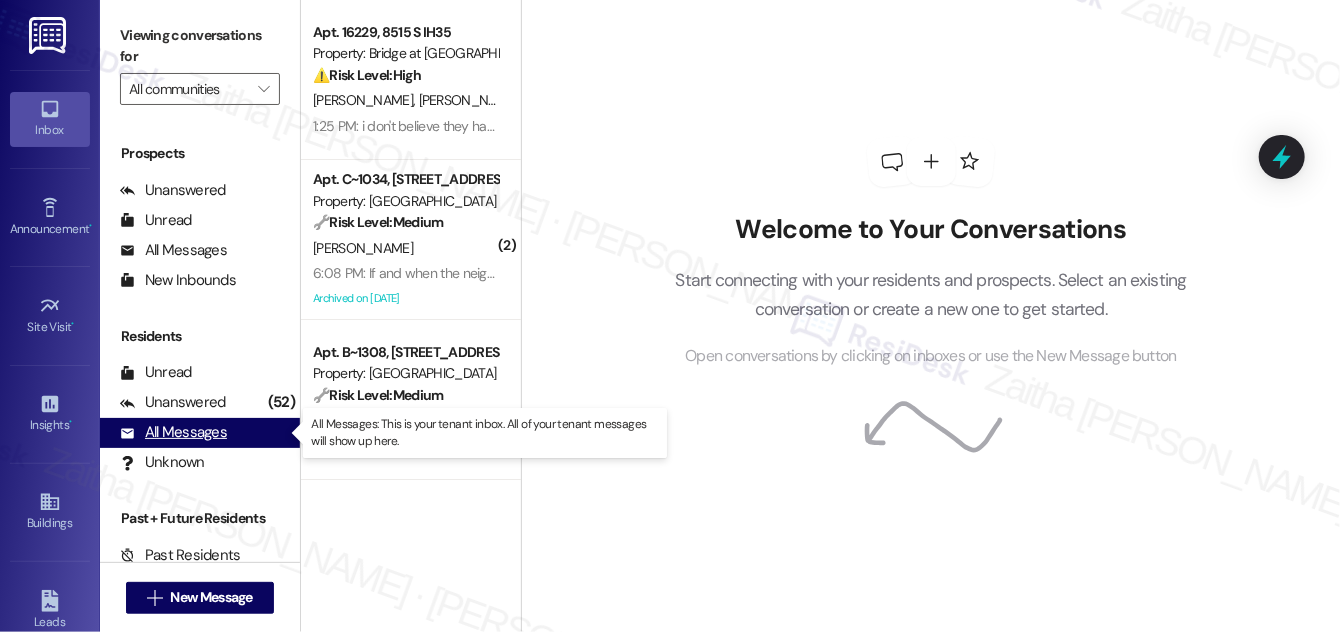click on "All Messages" at bounding box center (173, 432) 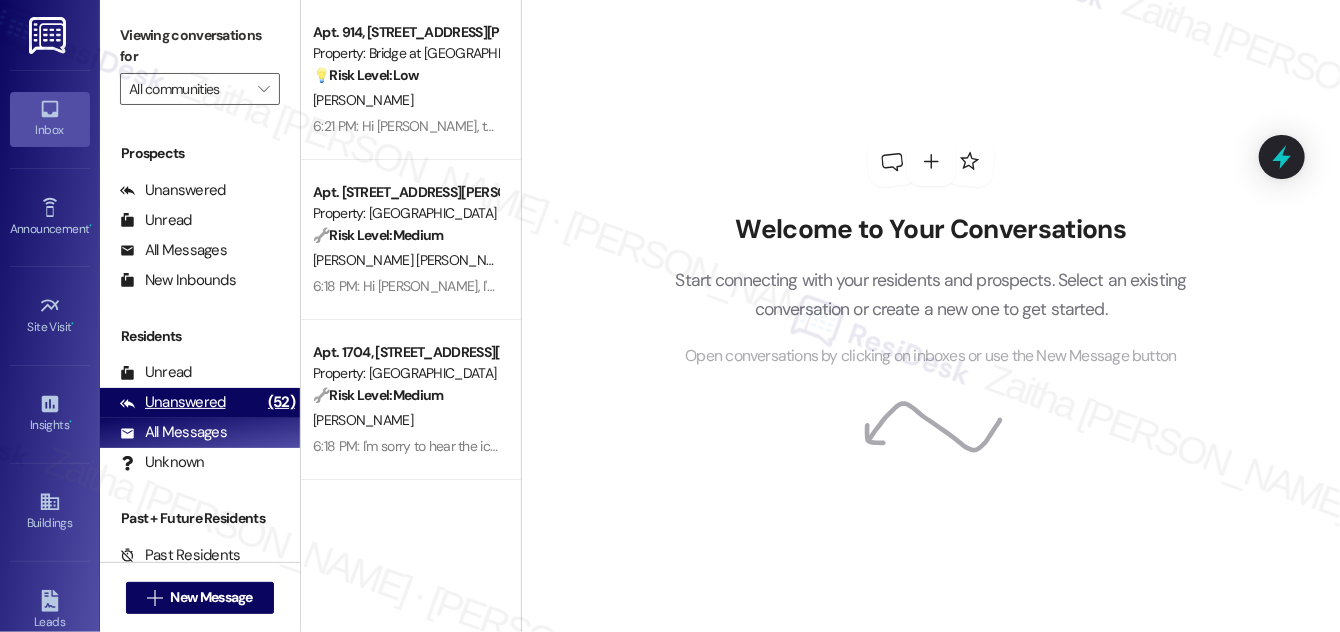 click on "Unanswered" at bounding box center (173, 402) 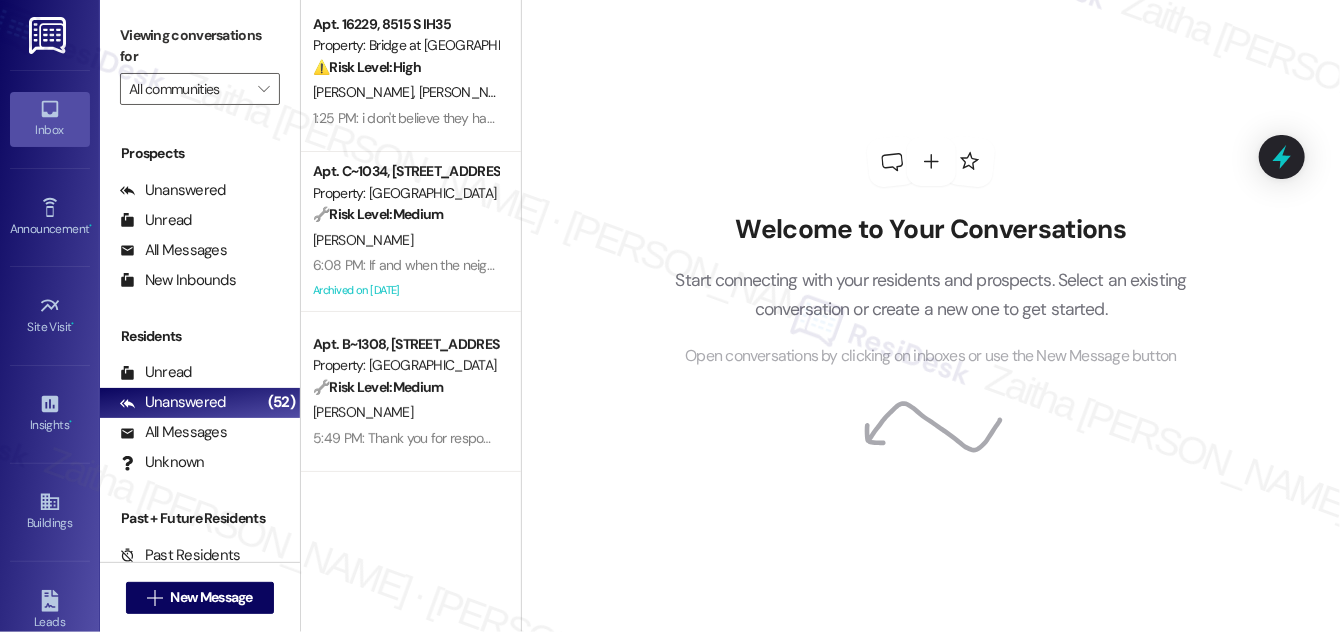 scroll, scrollTop: 0, scrollLeft: 0, axis: both 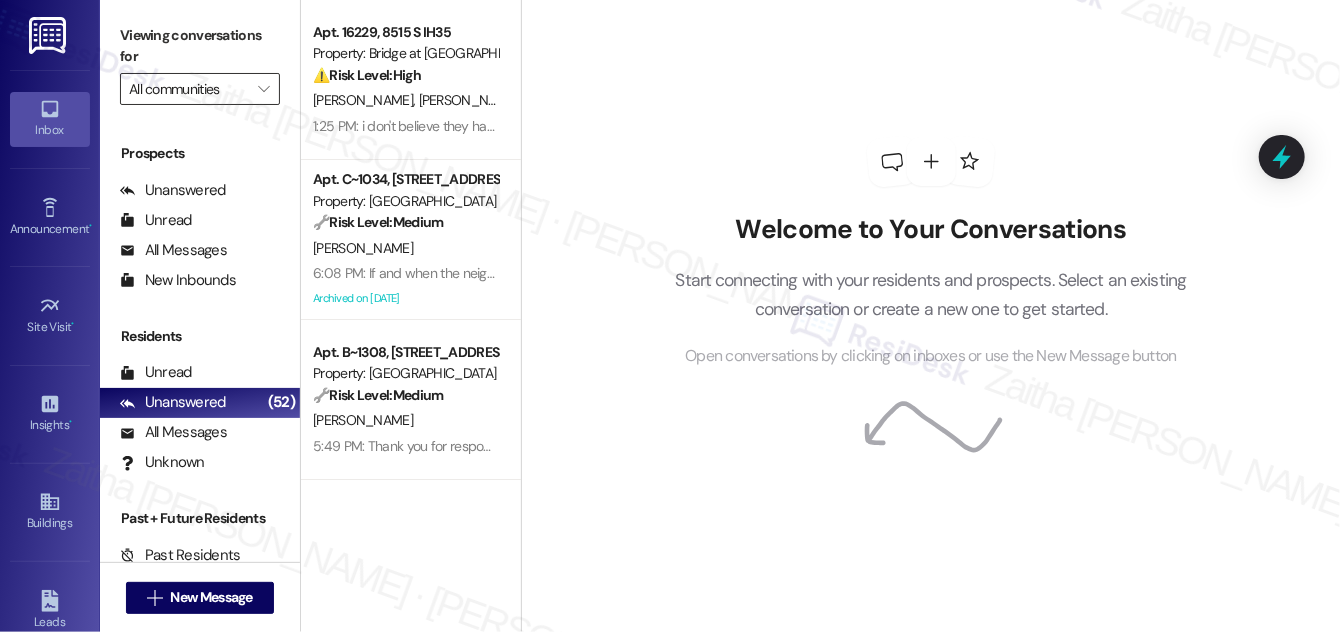click on "All communities" at bounding box center [188, 89] 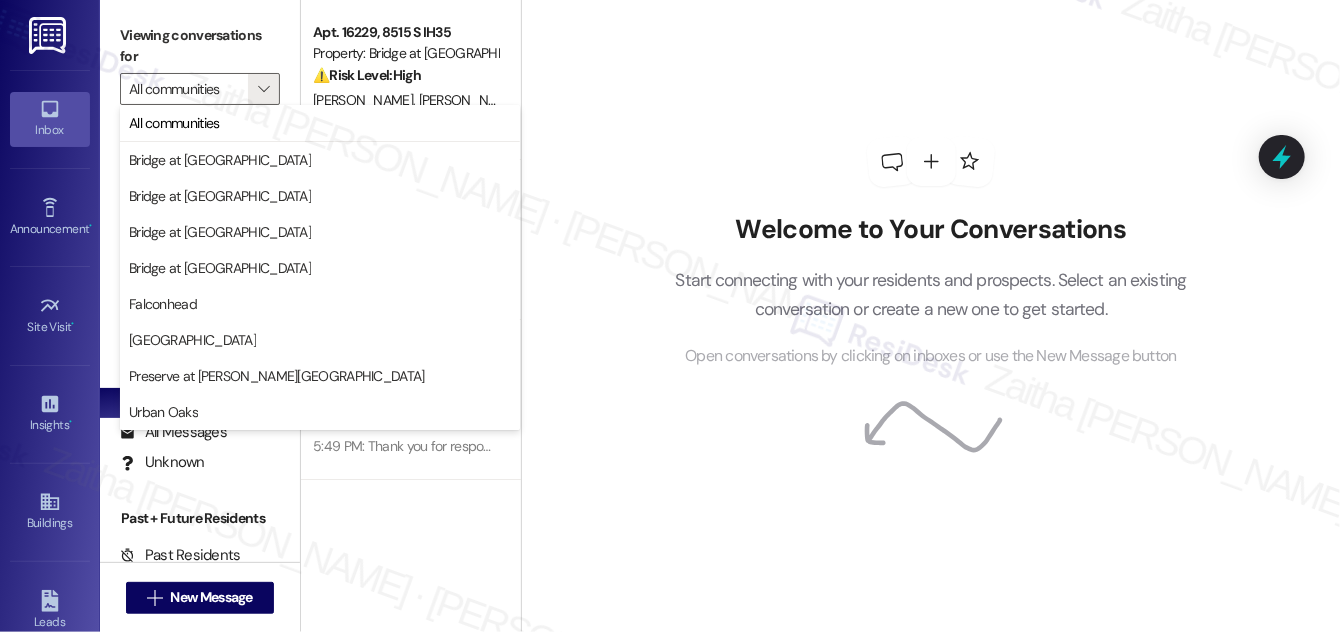 click on "Welcome to Your Conversations Start connecting with your residents and prospects. Select an existing conversation or create a new one to get started. Open conversations by clicking on inboxes or use the New Message button" at bounding box center [931, 253] 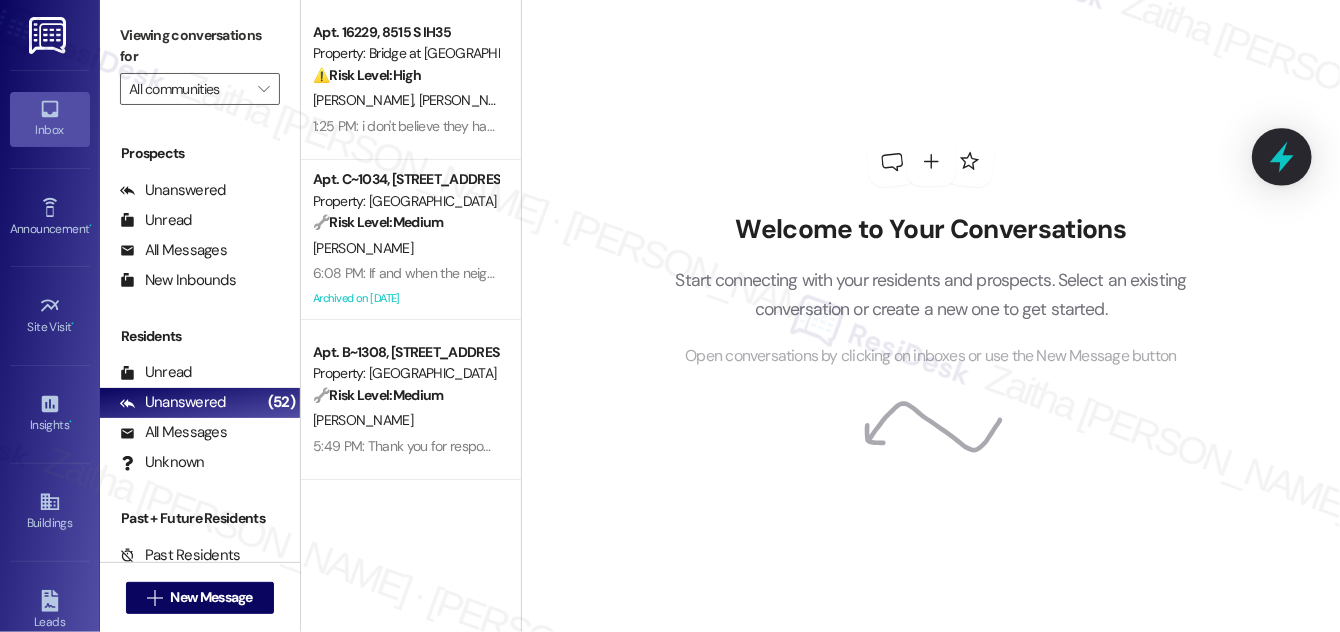 click 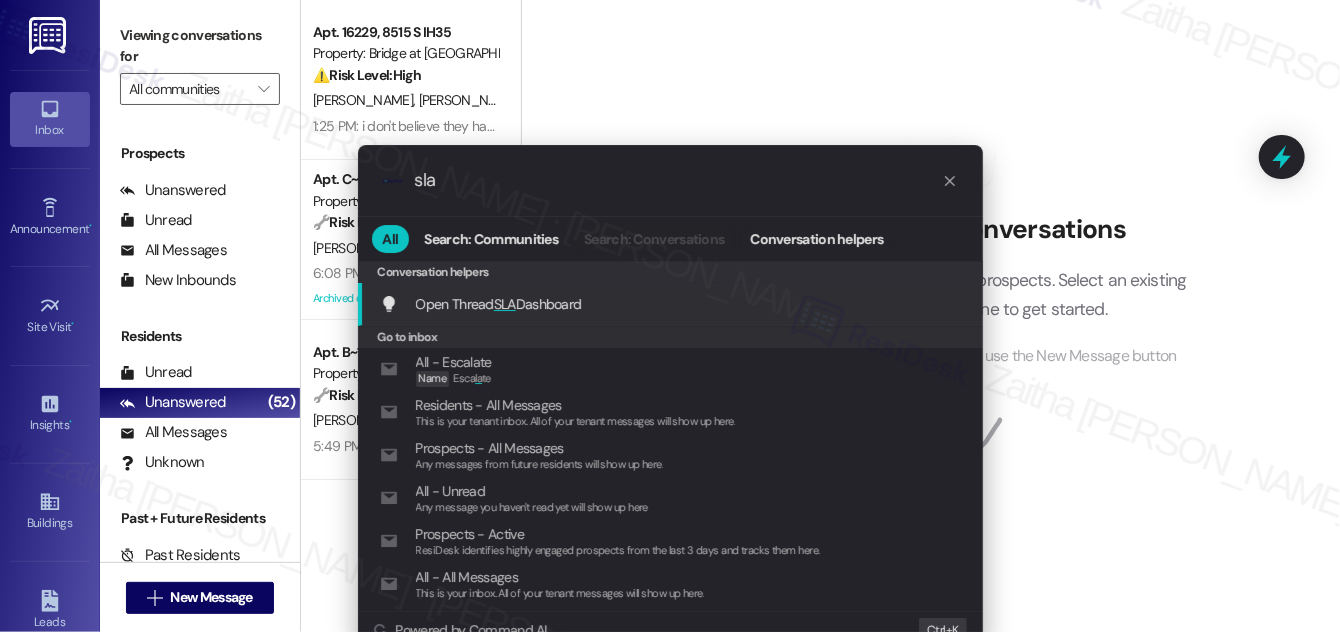 type on "sla" 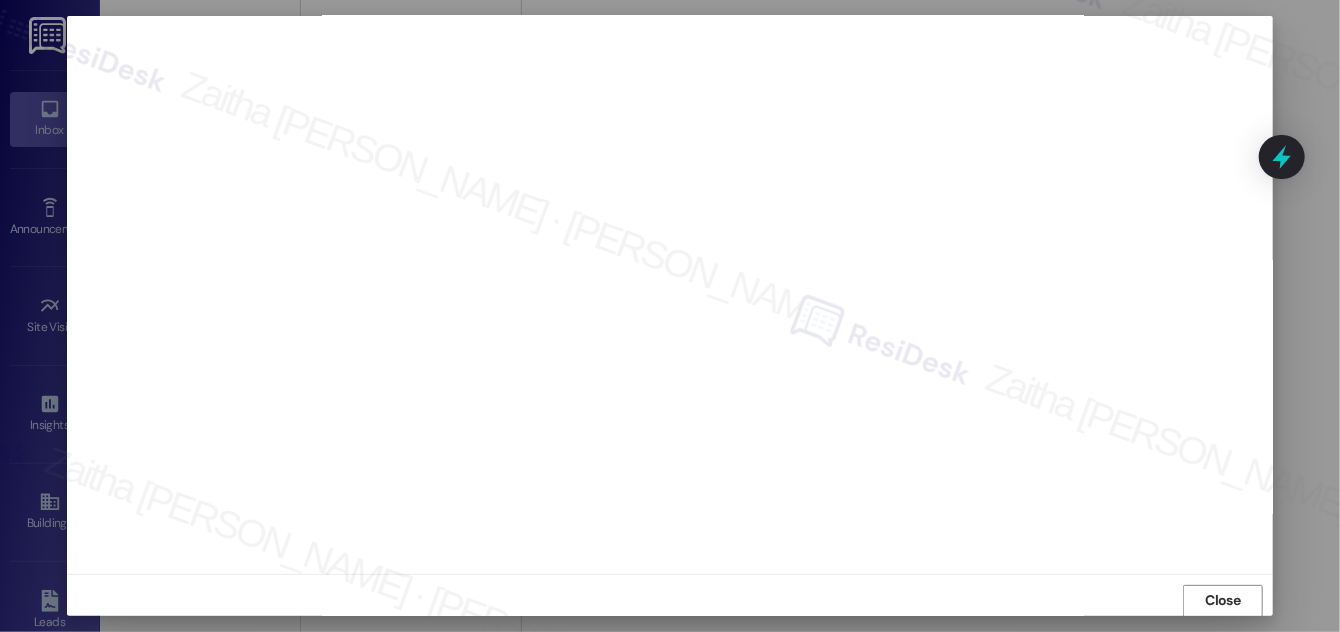 scroll, scrollTop: 21, scrollLeft: 0, axis: vertical 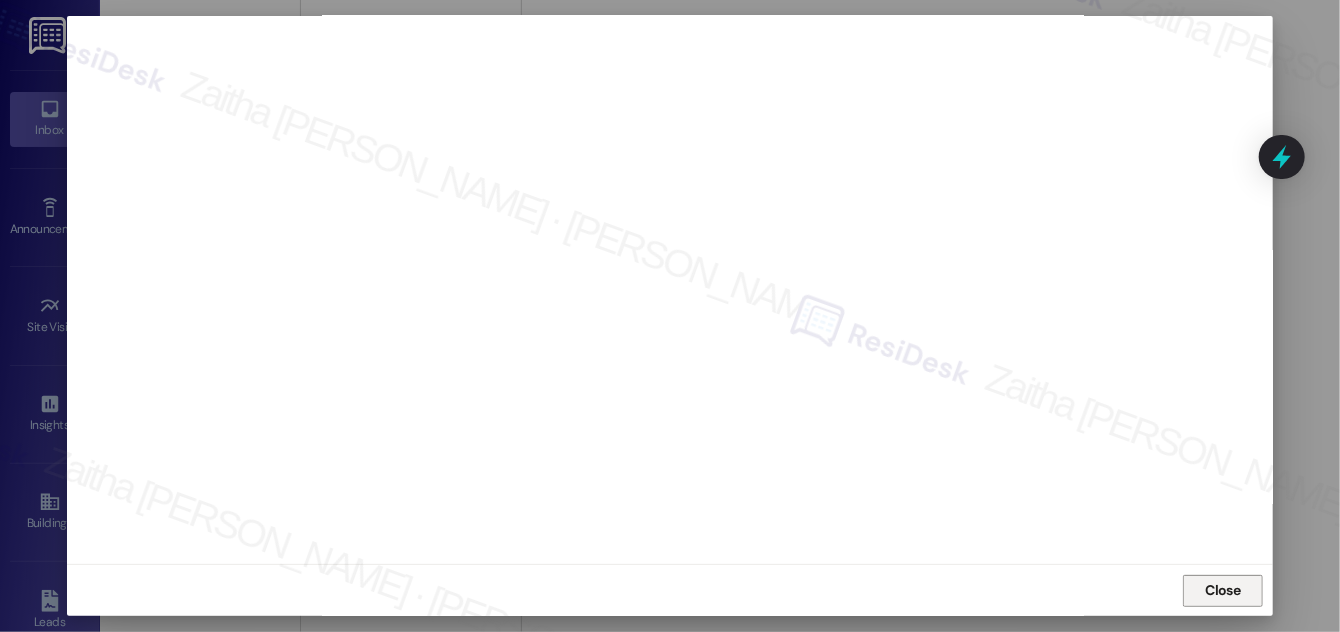 click on "Close" at bounding box center [1223, 590] 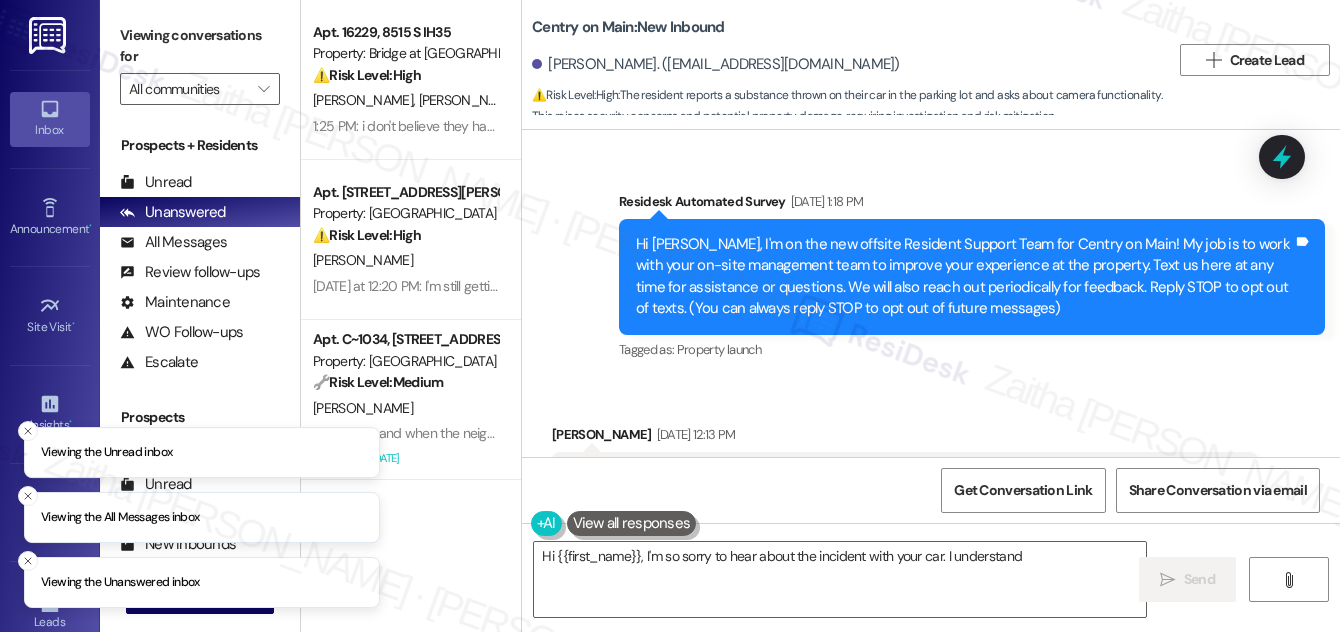 scroll, scrollTop: 0, scrollLeft: 0, axis: both 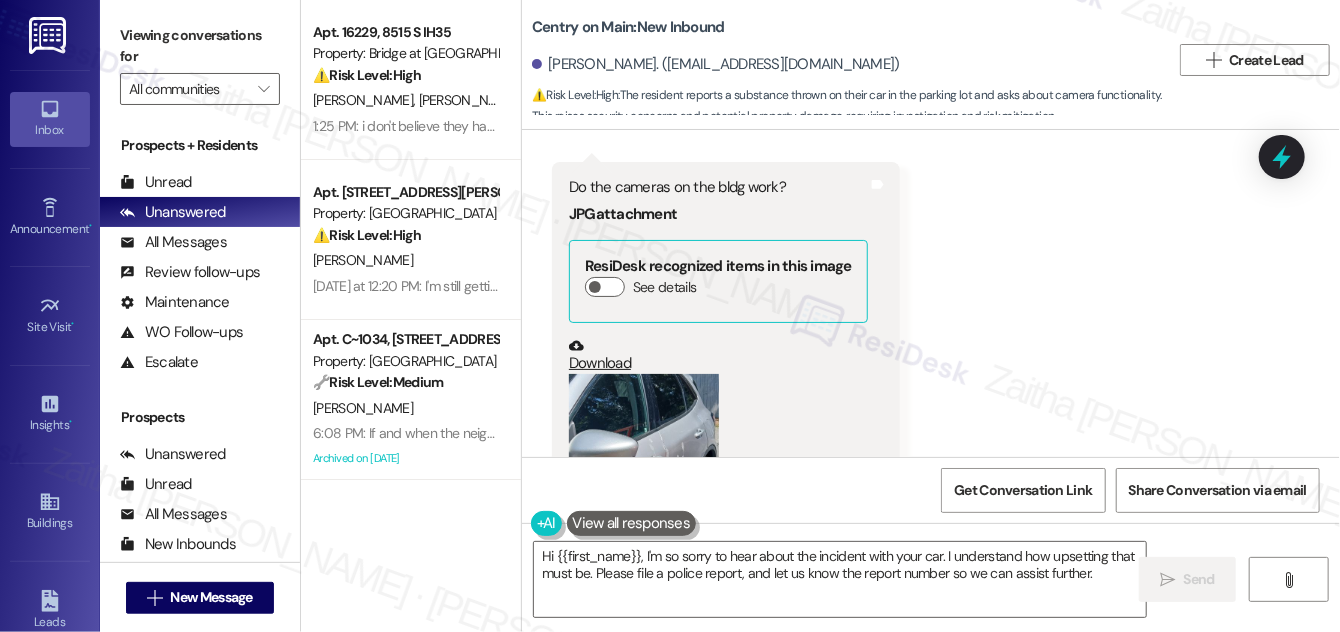click at bounding box center [644, 474] 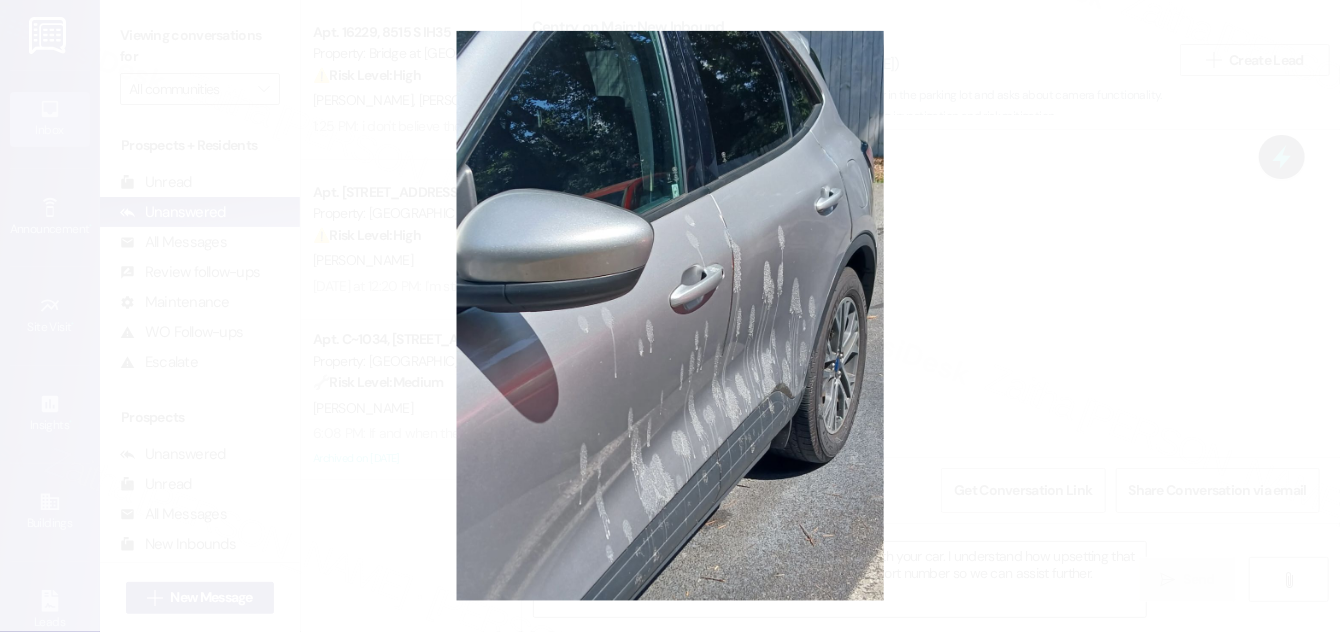click at bounding box center [670, 316] 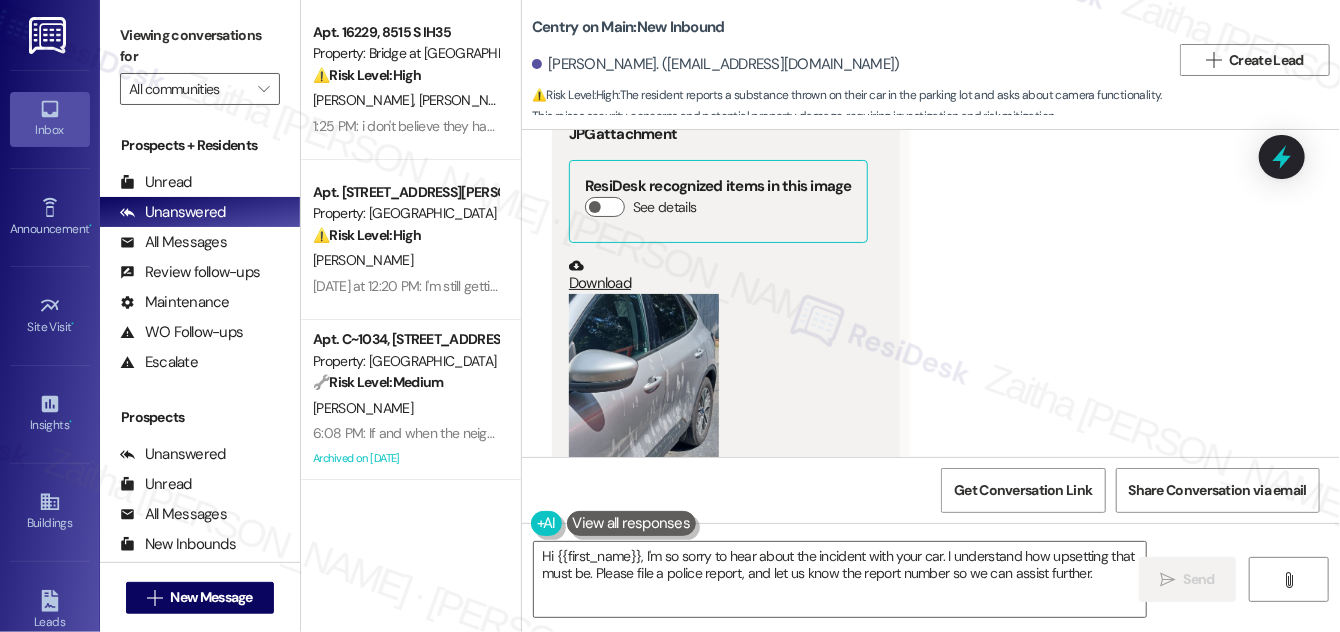 scroll, scrollTop: 30053, scrollLeft: 0, axis: vertical 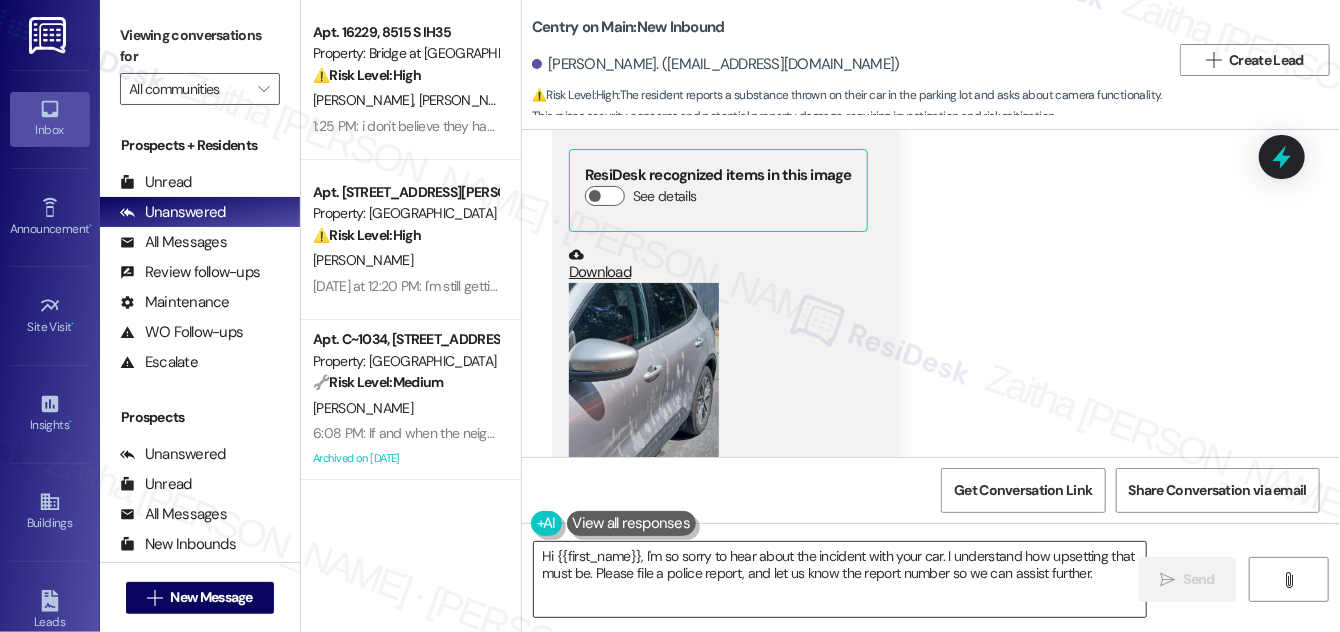 click on "Hi {{first_name}}, I'm so sorry to hear about the incident with your car. I understand how upsetting that must be. Please file a police report, and let us know the report number so we can assist further." at bounding box center [840, 579] 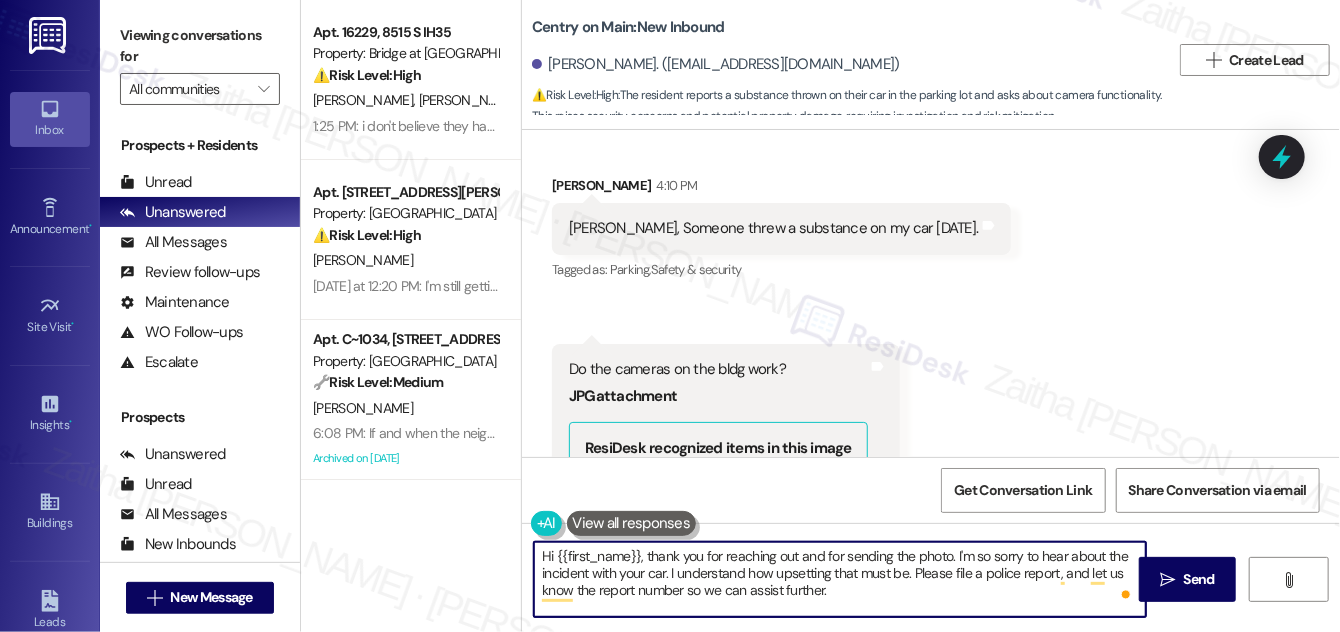 scroll, scrollTop: 29871, scrollLeft: 0, axis: vertical 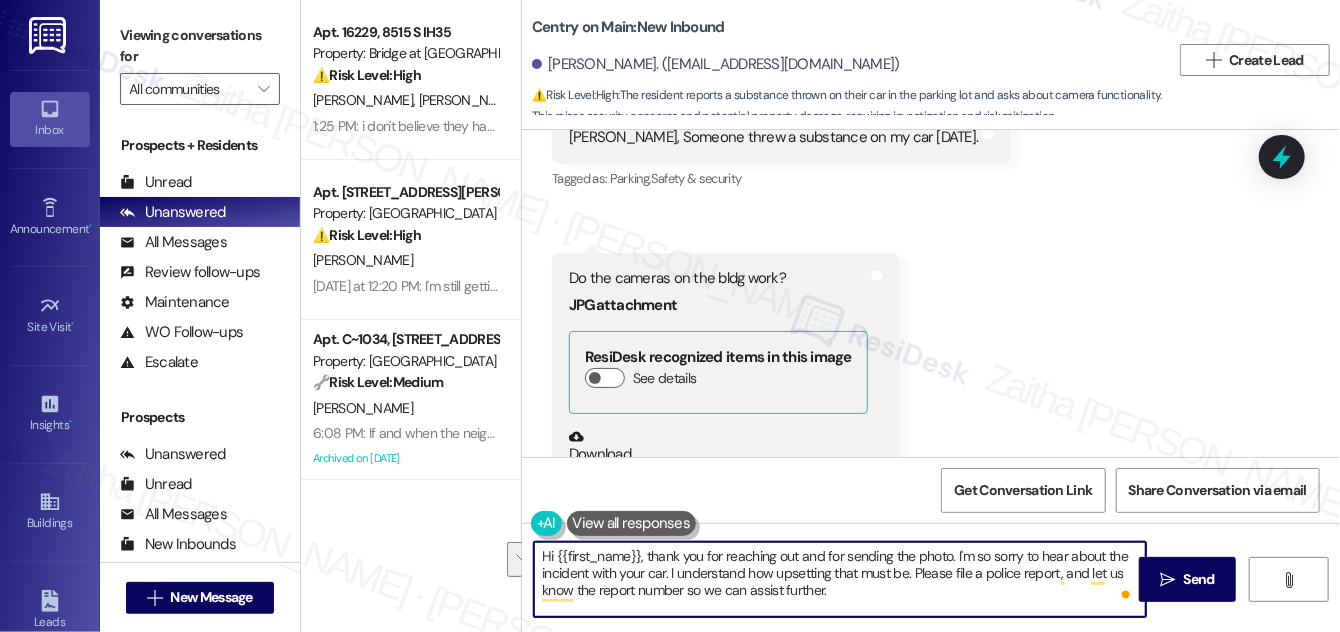 drag, startPoint x: 917, startPoint y: 570, endPoint x: 922, endPoint y: 594, distance: 24.5153 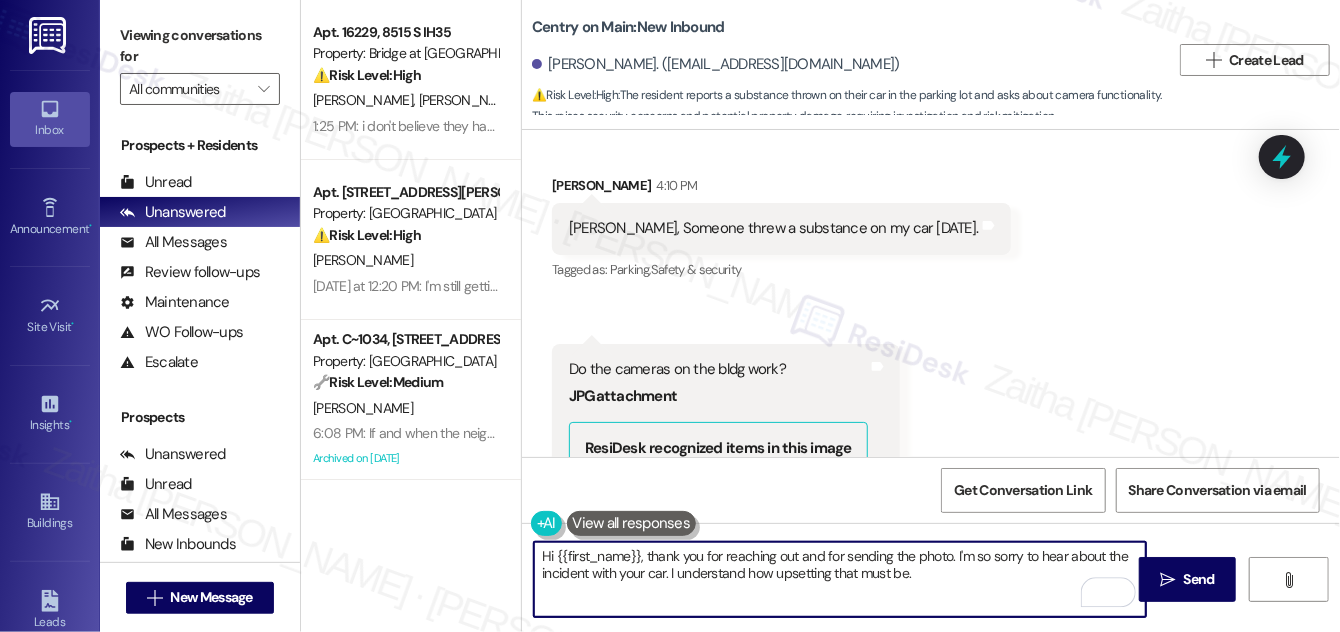 scroll, scrollTop: 29689, scrollLeft: 0, axis: vertical 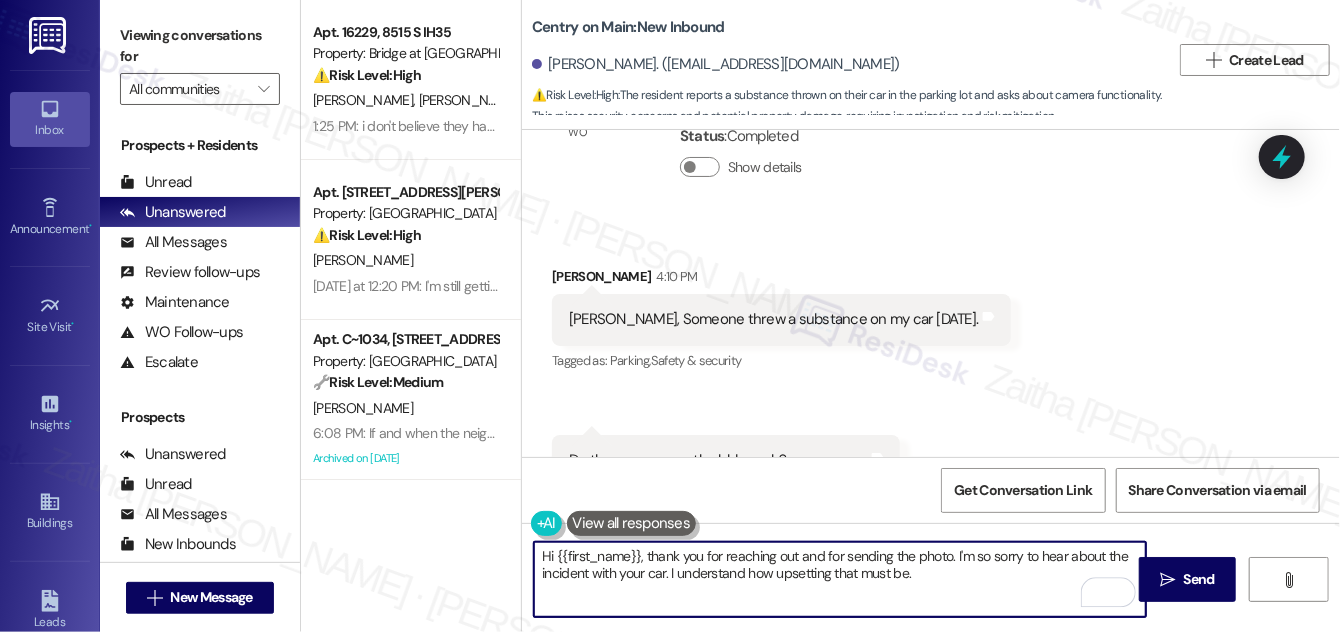 type on "Hi {{first_name}}, thank you for reaching out and for sending the photo. I'm so sorry to hear about the incident with your car. I understand how upsetting that must be." 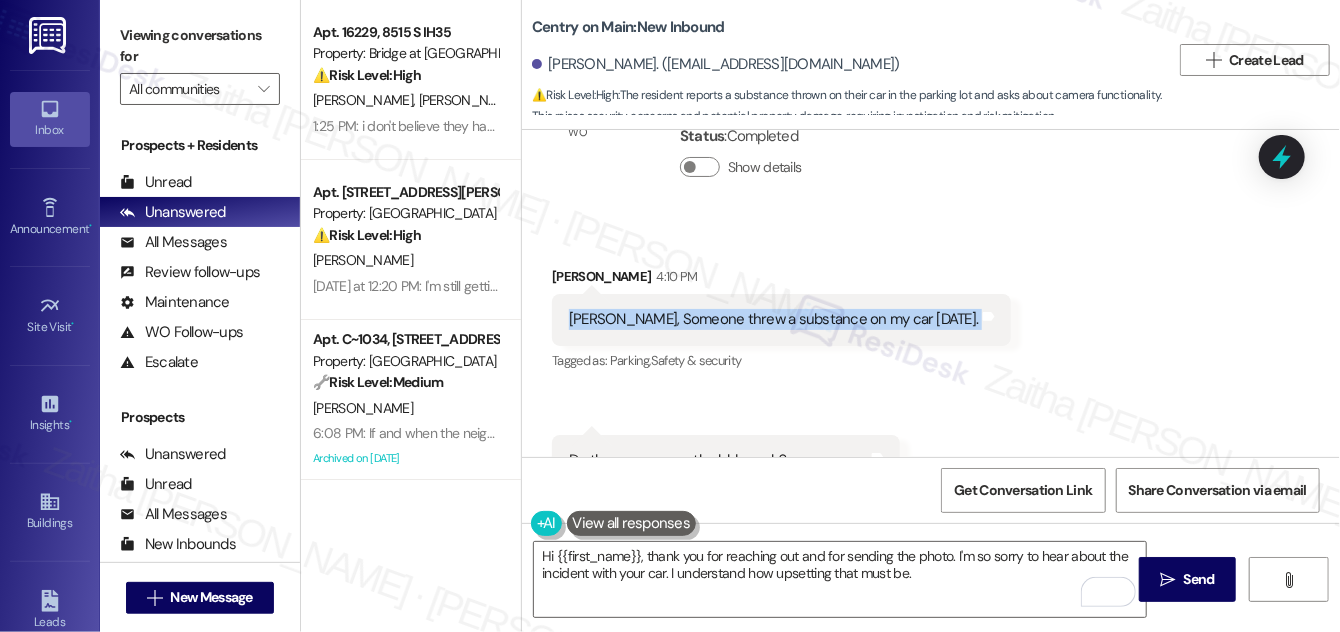 drag, startPoint x: 562, startPoint y: 244, endPoint x: 975, endPoint y: 263, distance: 413.43683 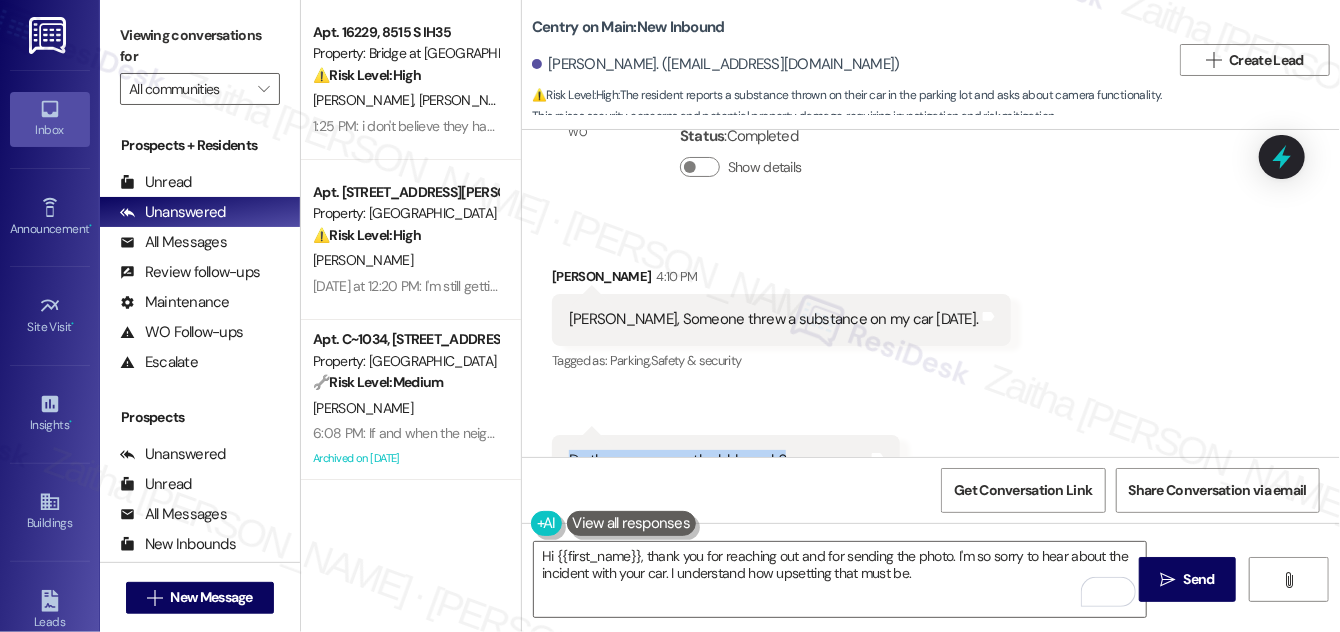 drag, startPoint x: 568, startPoint y: 384, endPoint x: 790, endPoint y: 392, distance: 222.1441 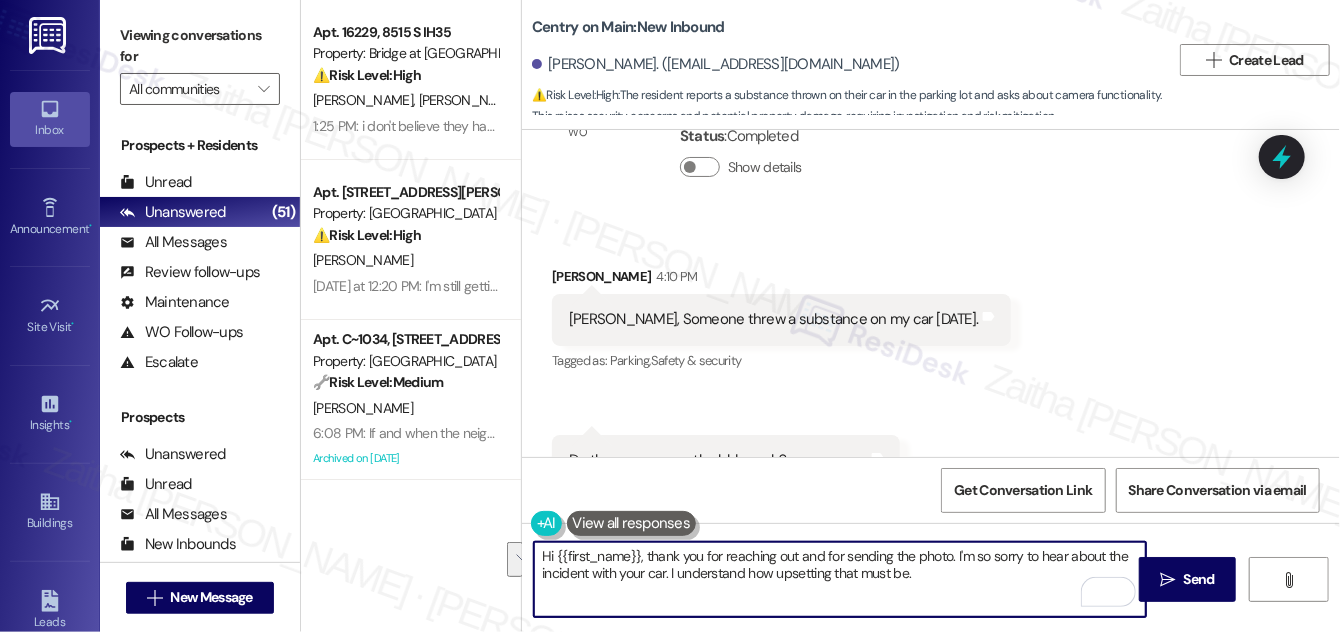 drag, startPoint x: 538, startPoint y: 551, endPoint x: 931, endPoint y: 572, distance: 393.56067 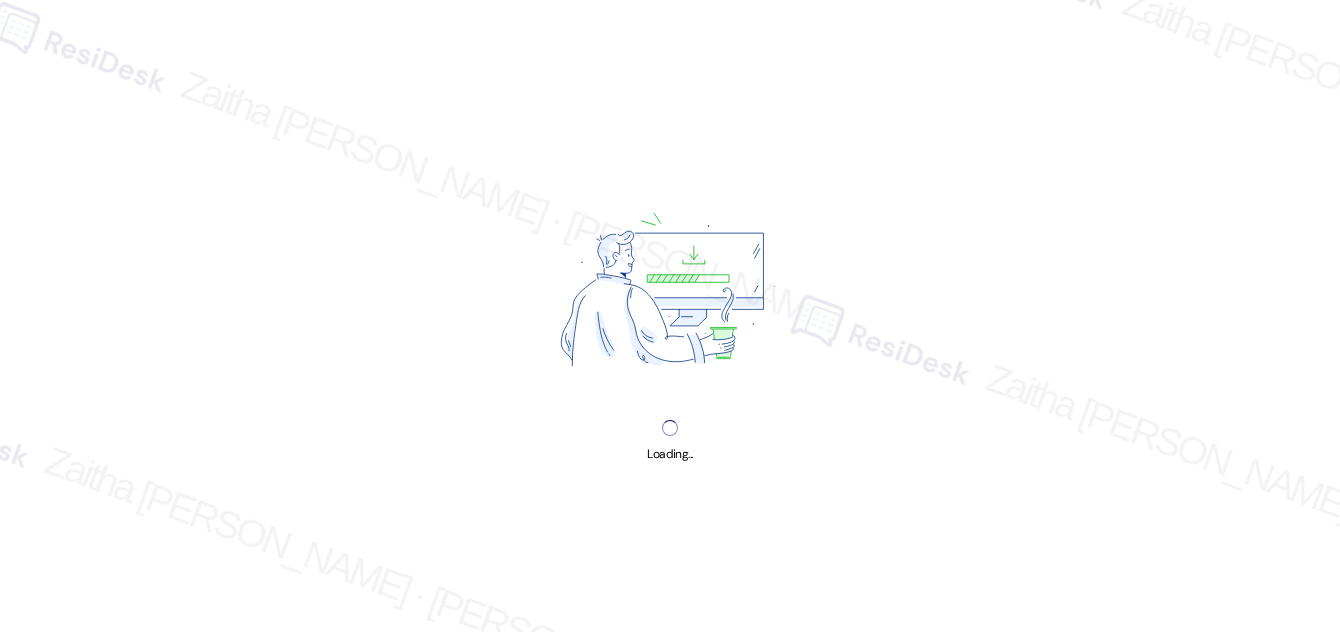 scroll, scrollTop: 0, scrollLeft: 0, axis: both 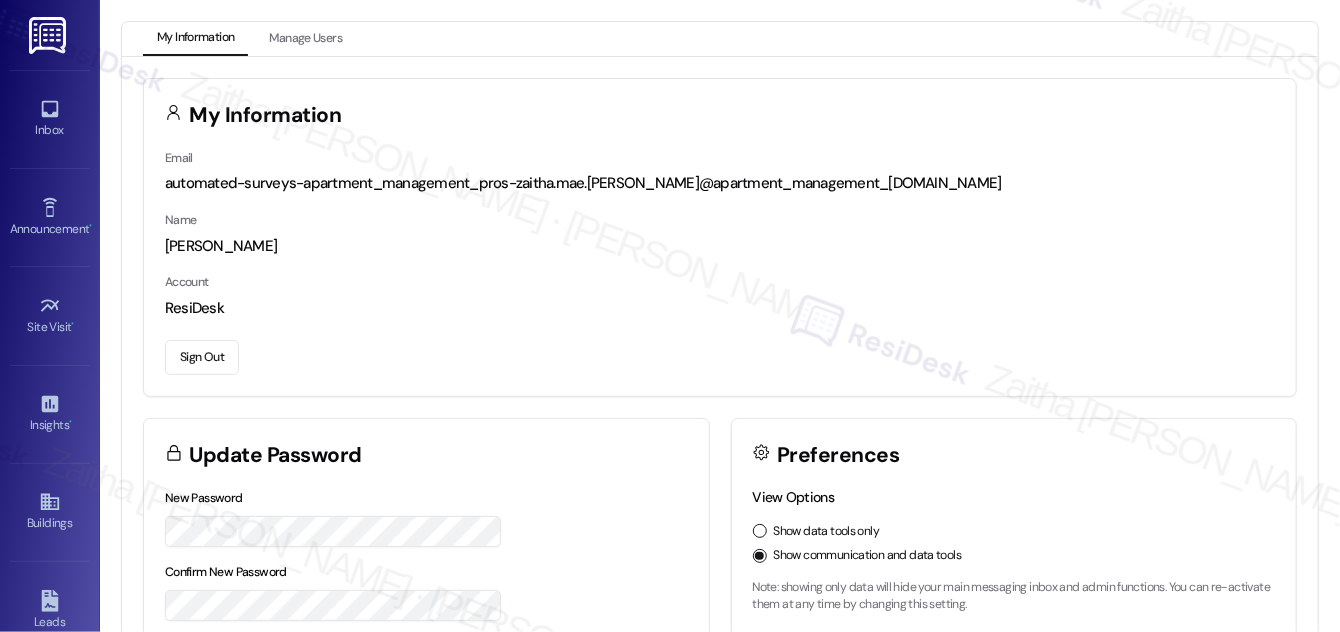 click on "Sign Out" at bounding box center (202, 357) 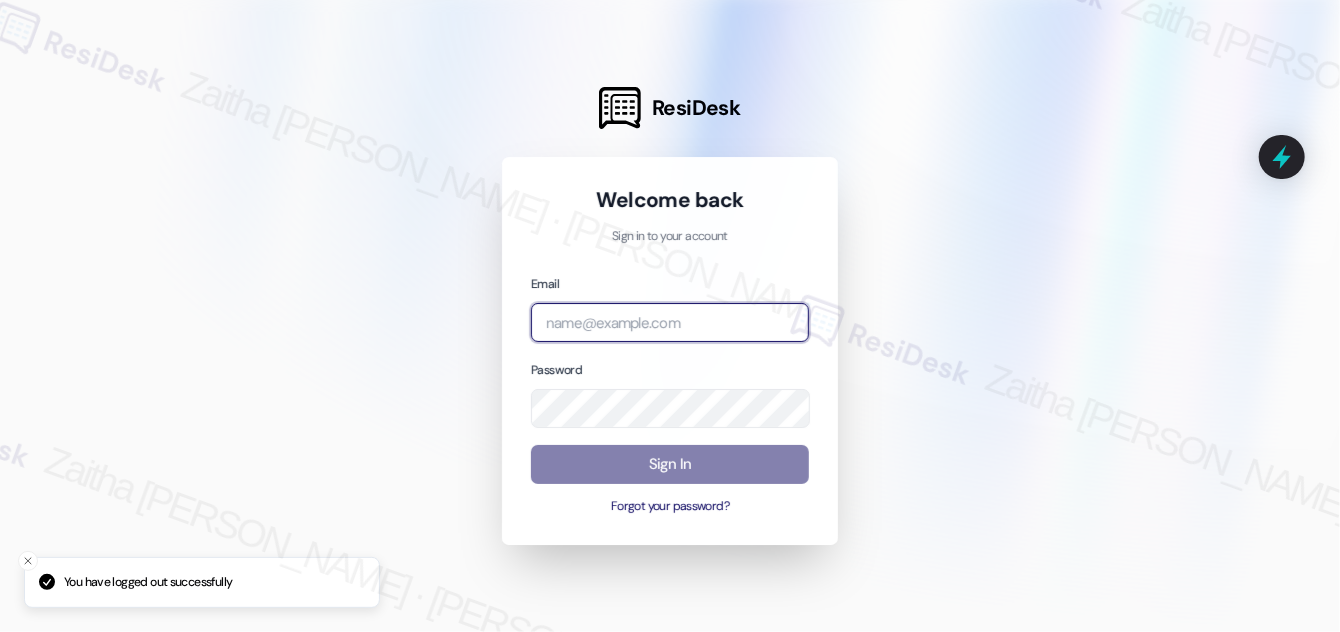 click at bounding box center (670, 322) 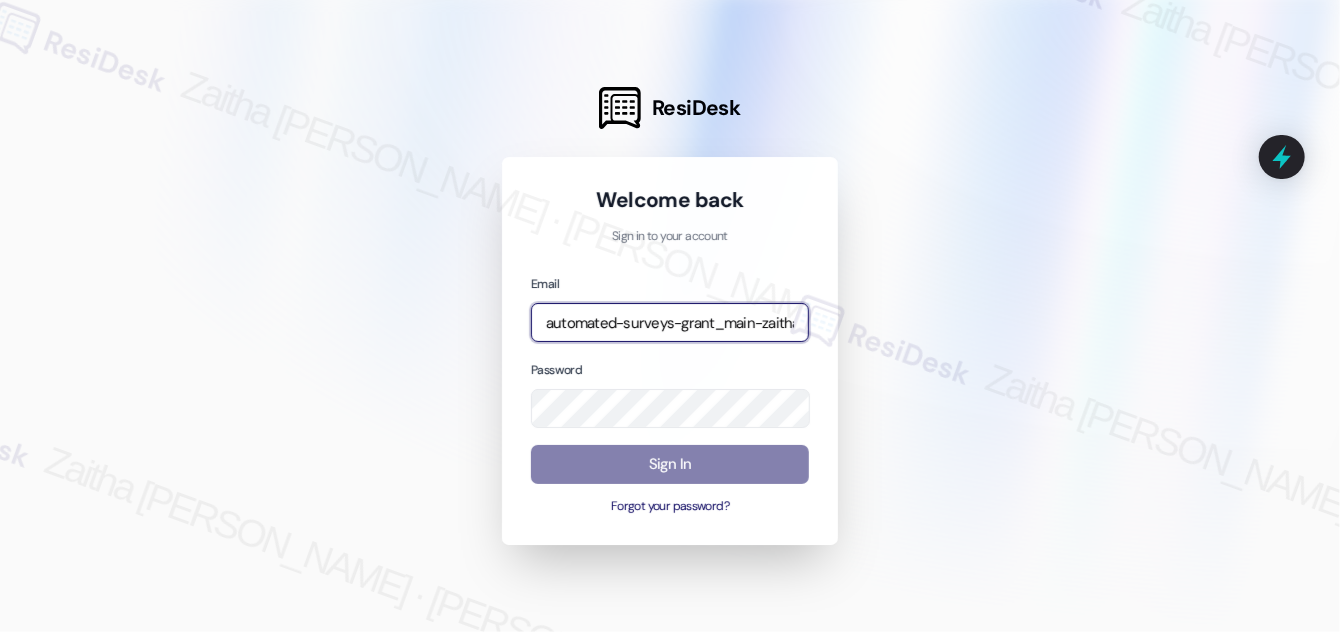 type on "automated-surveys-grant_main-zaitha.mae.garcia@grant_main.com" 